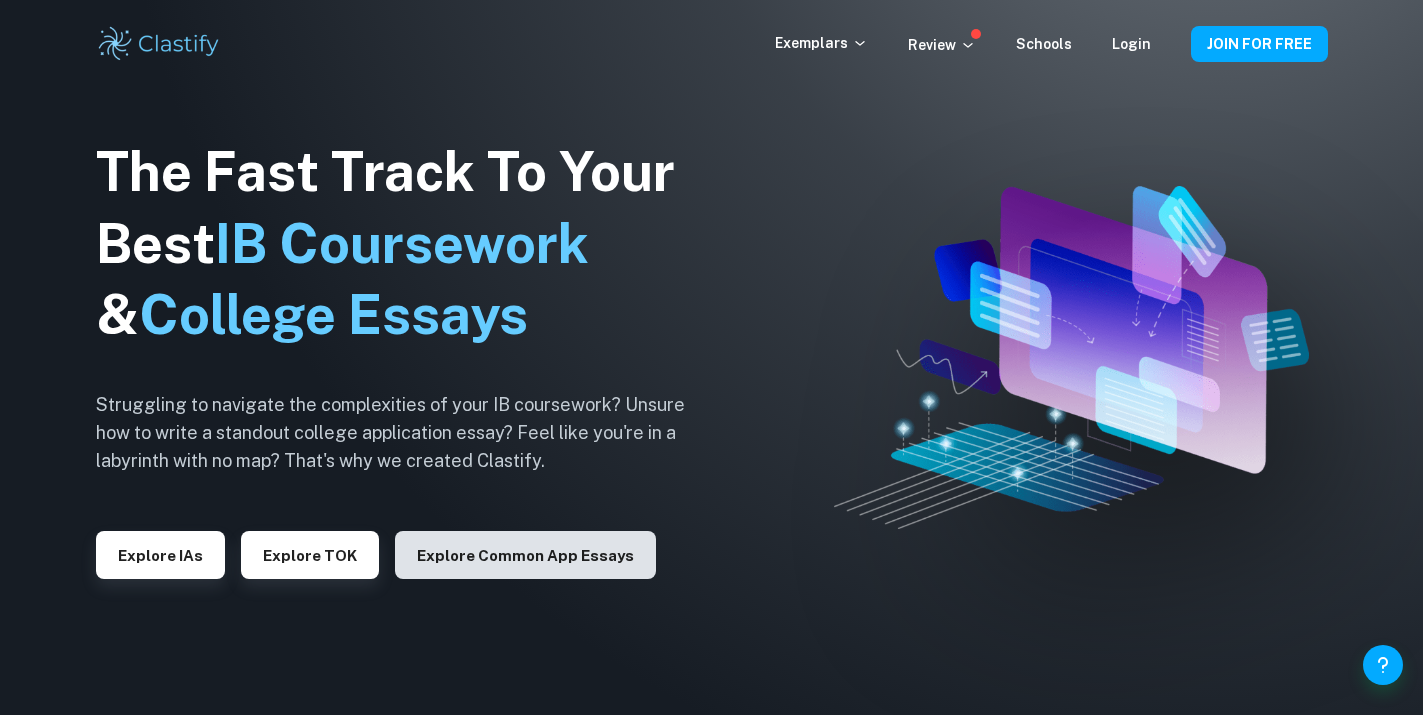 scroll, scrollTop: 0, scrollLeft: 0, axis: both 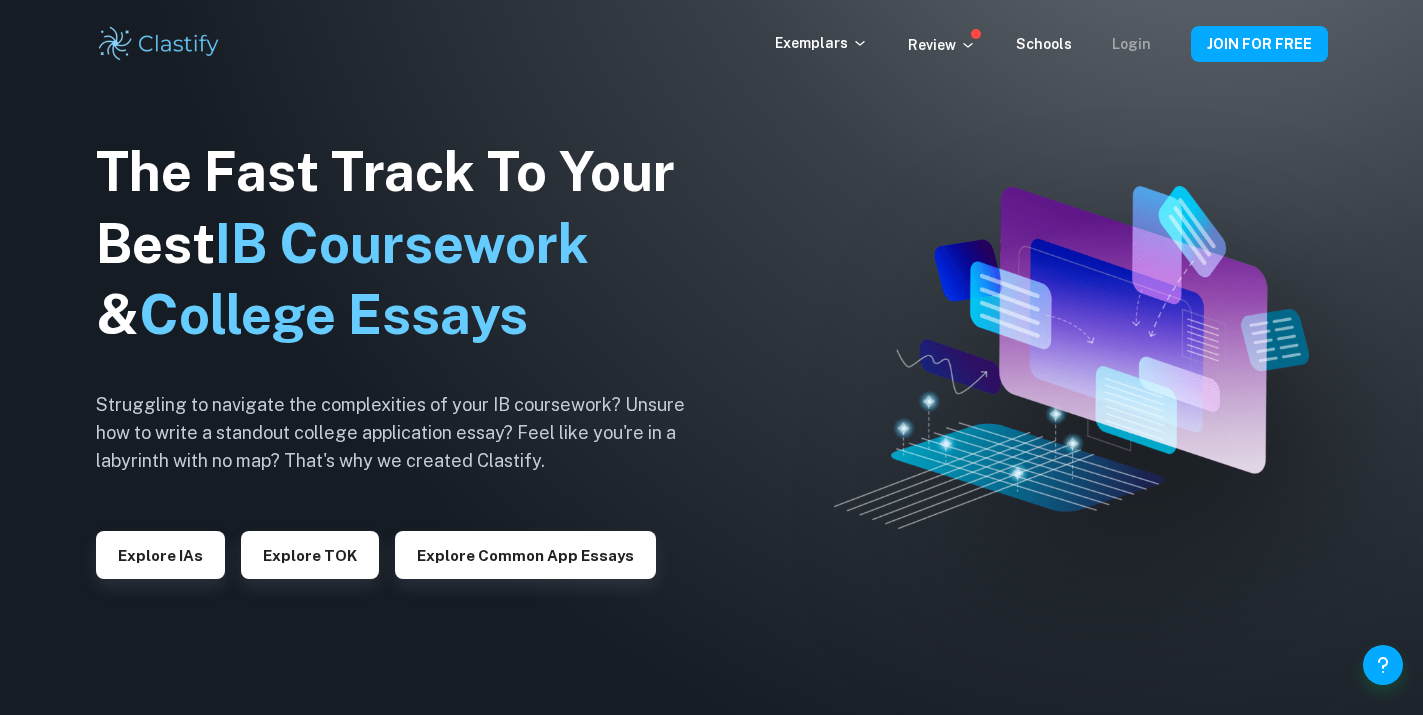 click on "Login" at bounding box center (1131, 44) 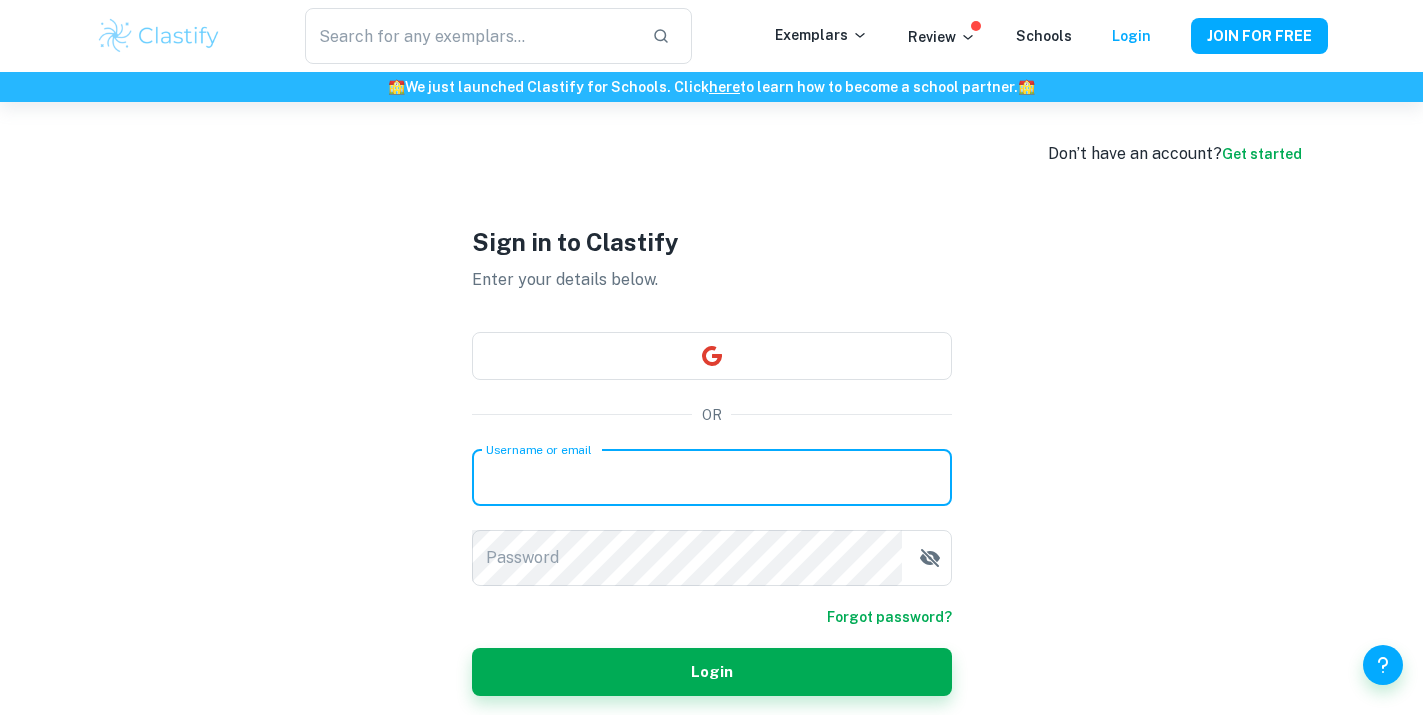 type on "osafakahveci@gmail.com" 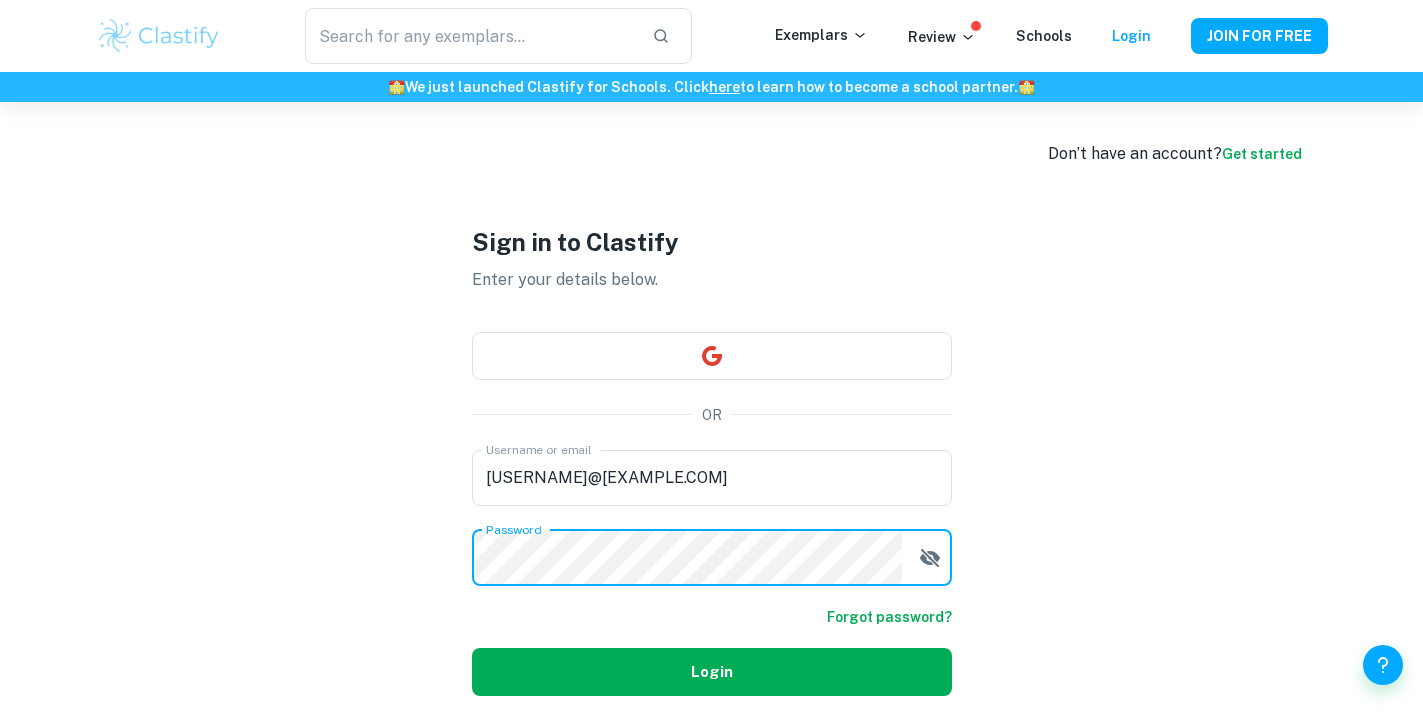 click on "Login" at bounding box center (712, 672) 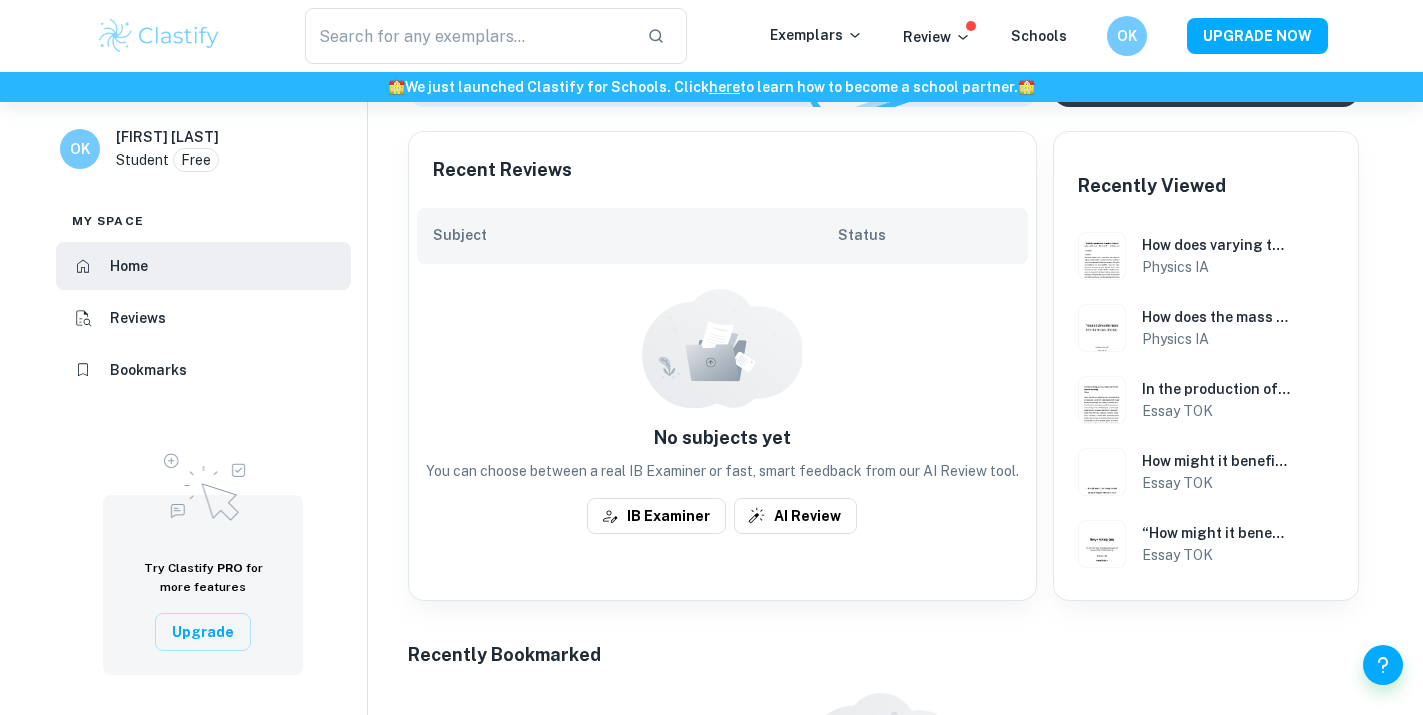 scroll, scrollTop: 390, scrollLeft: 0, axis: vertical 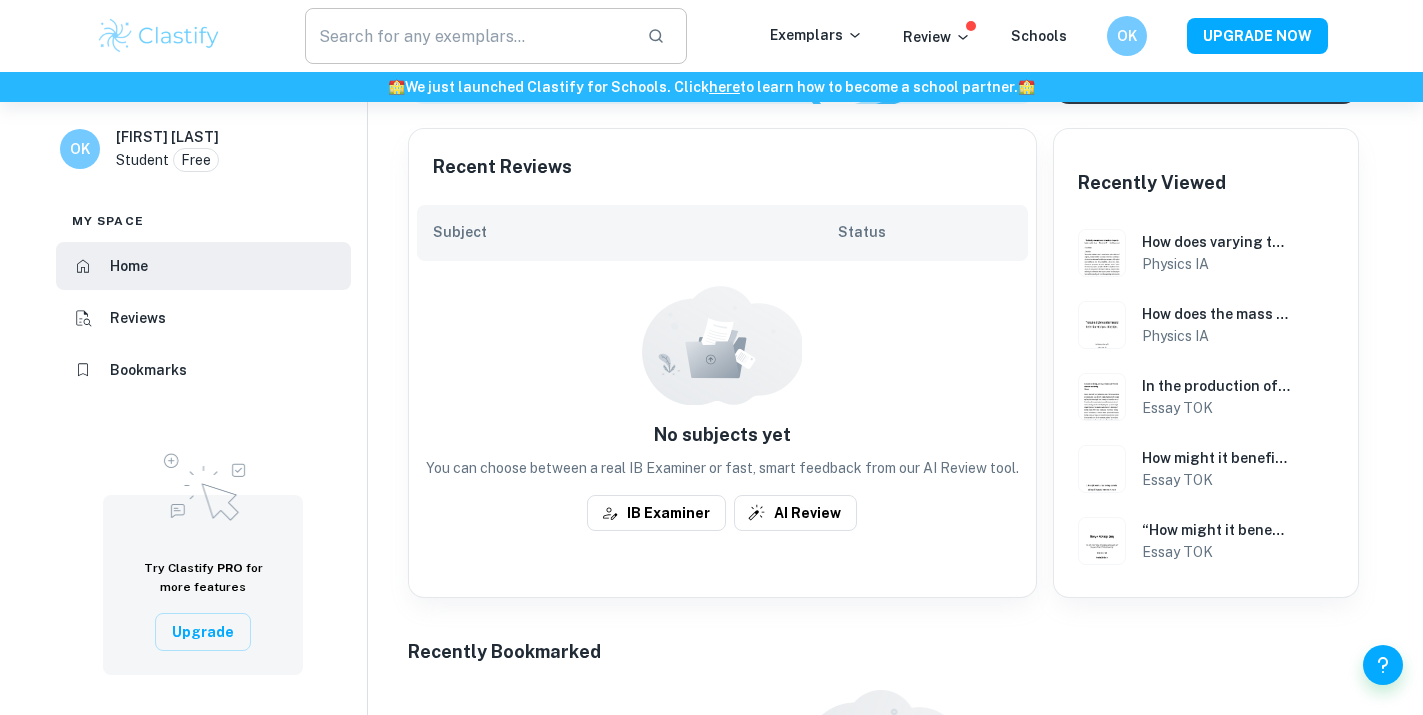 click at bounding box center [468, 36] 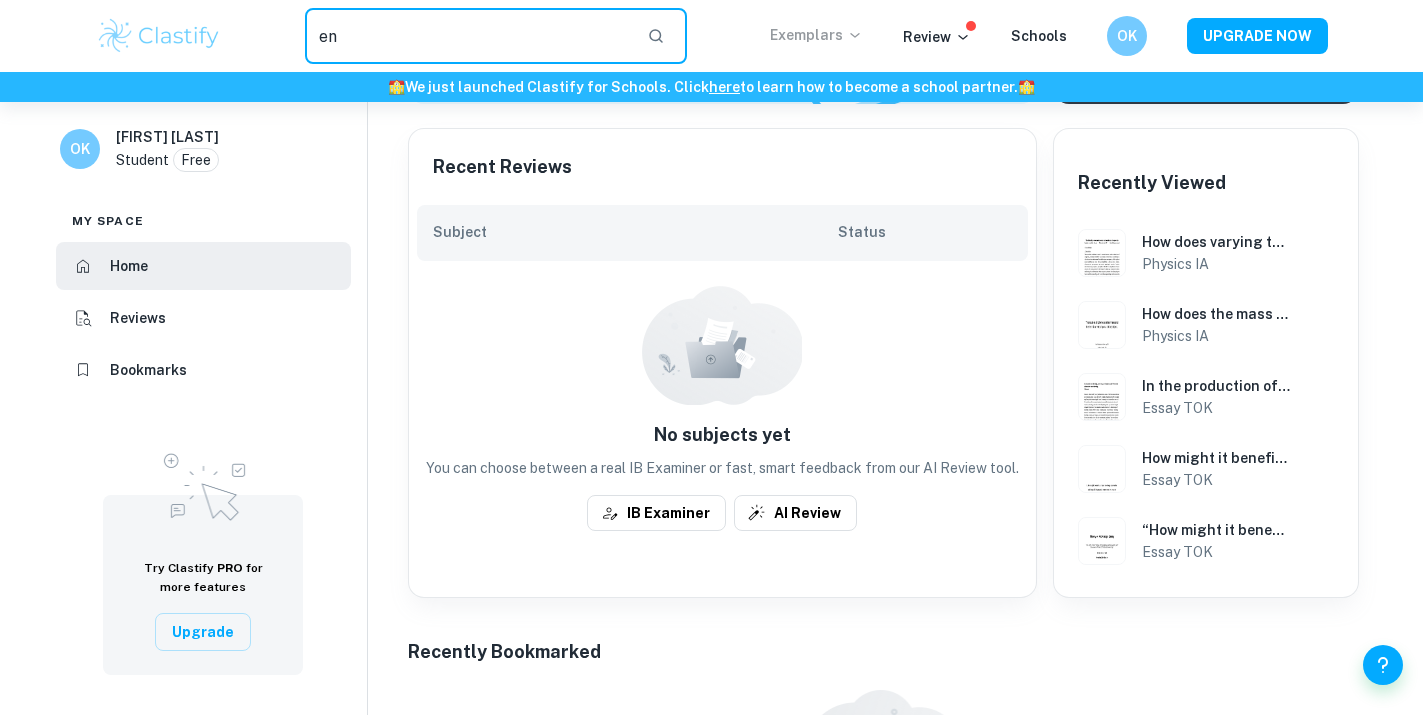 type on "en" 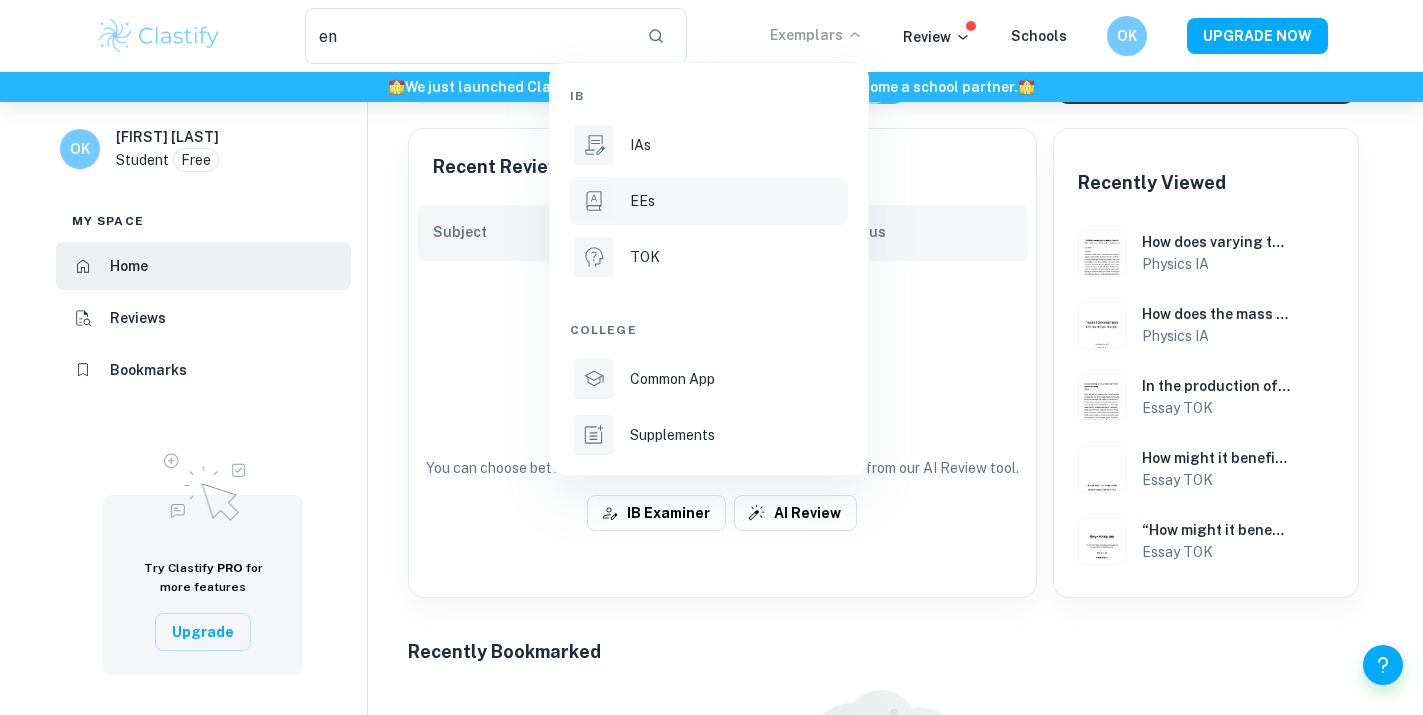 click on "EEs" at bounding box center (709, 201) 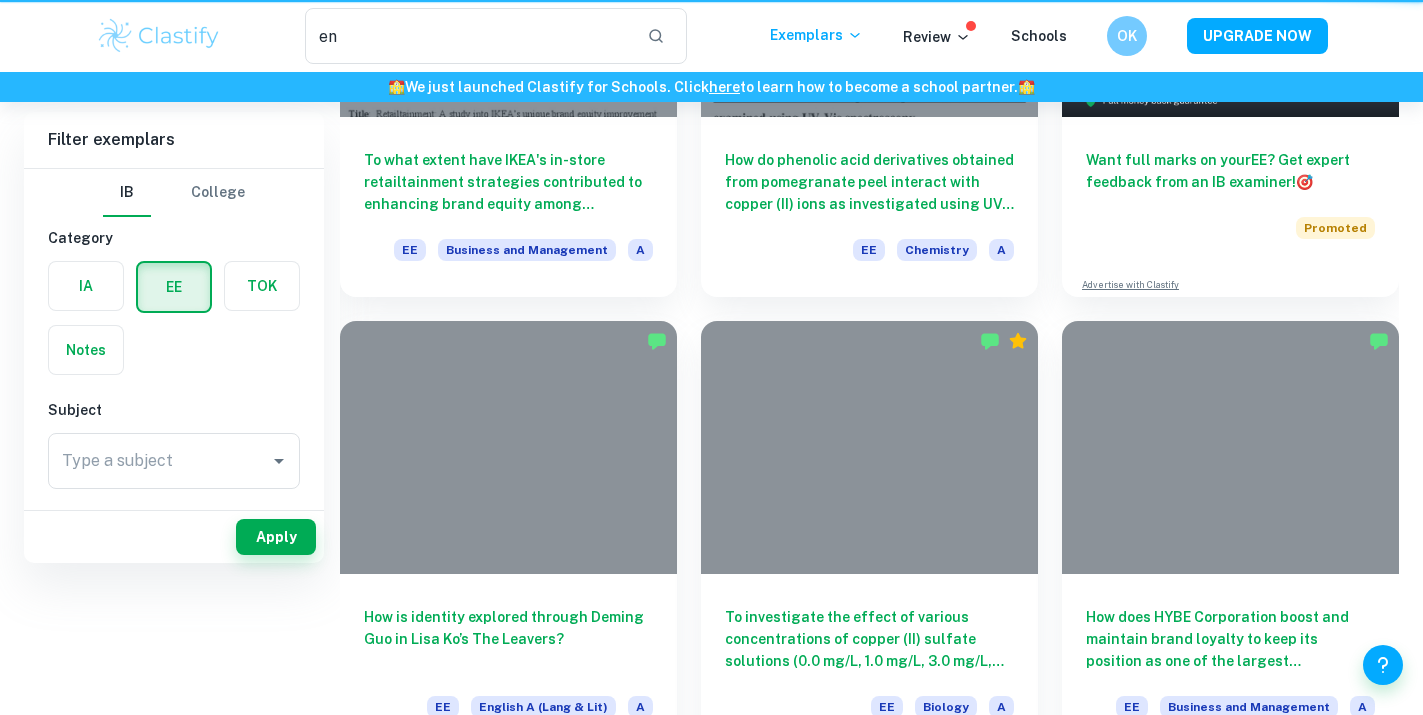 type 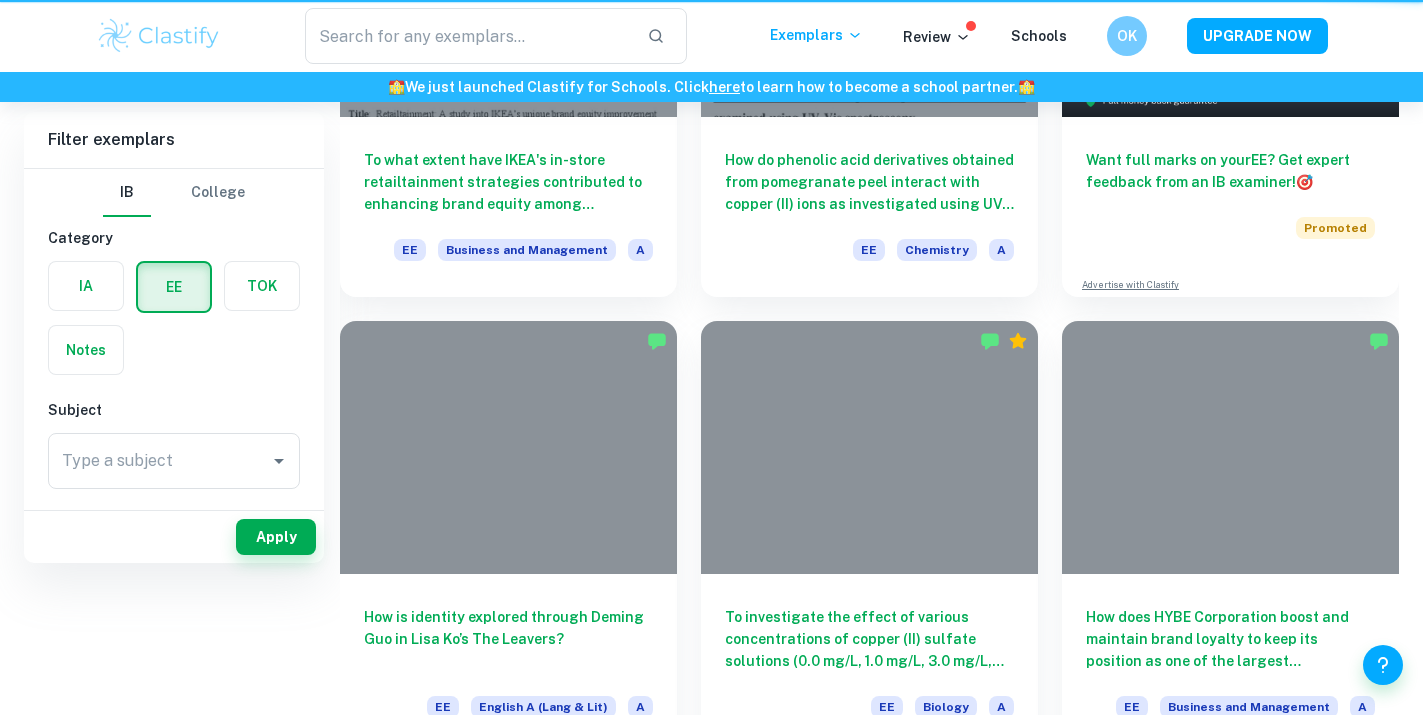 scroll, scrollTop: 0, scrollLeft: 0, axis: both 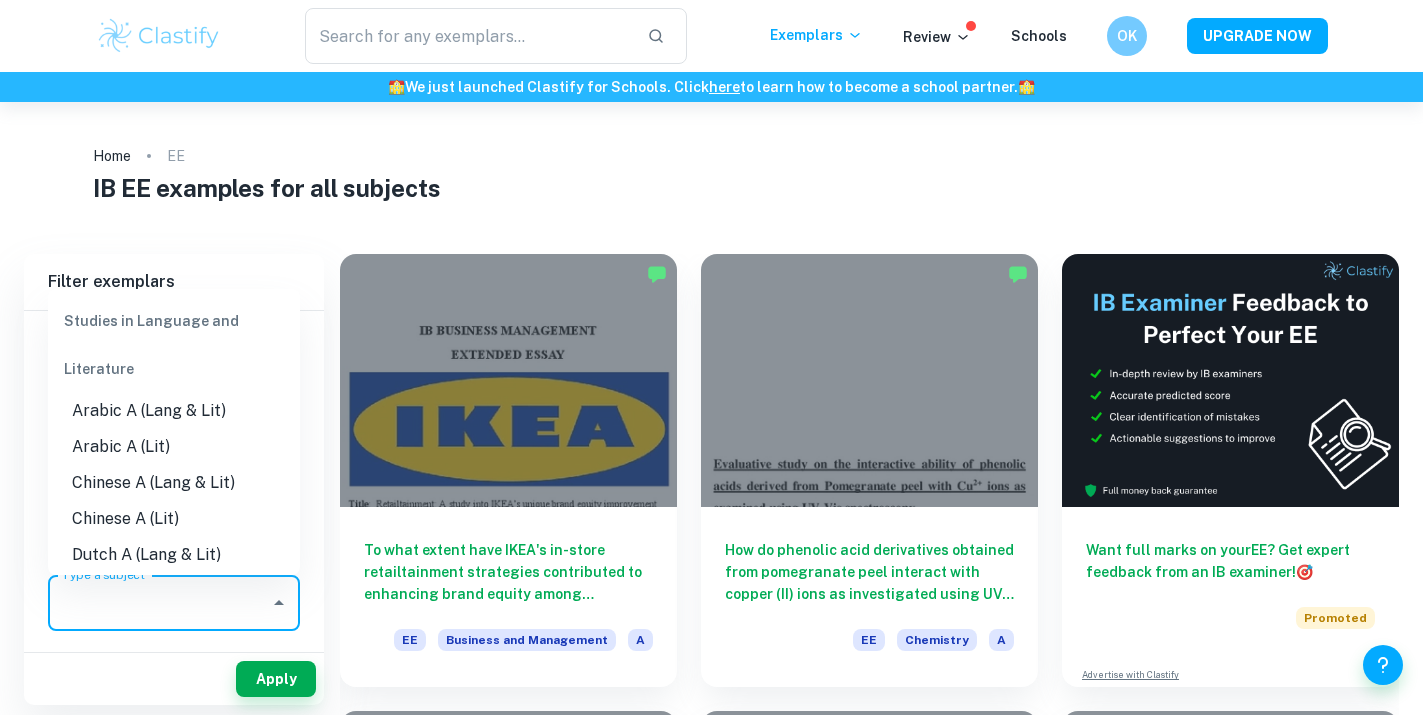click on "Type a subject Type a subject" at bounding box center (174, 603) 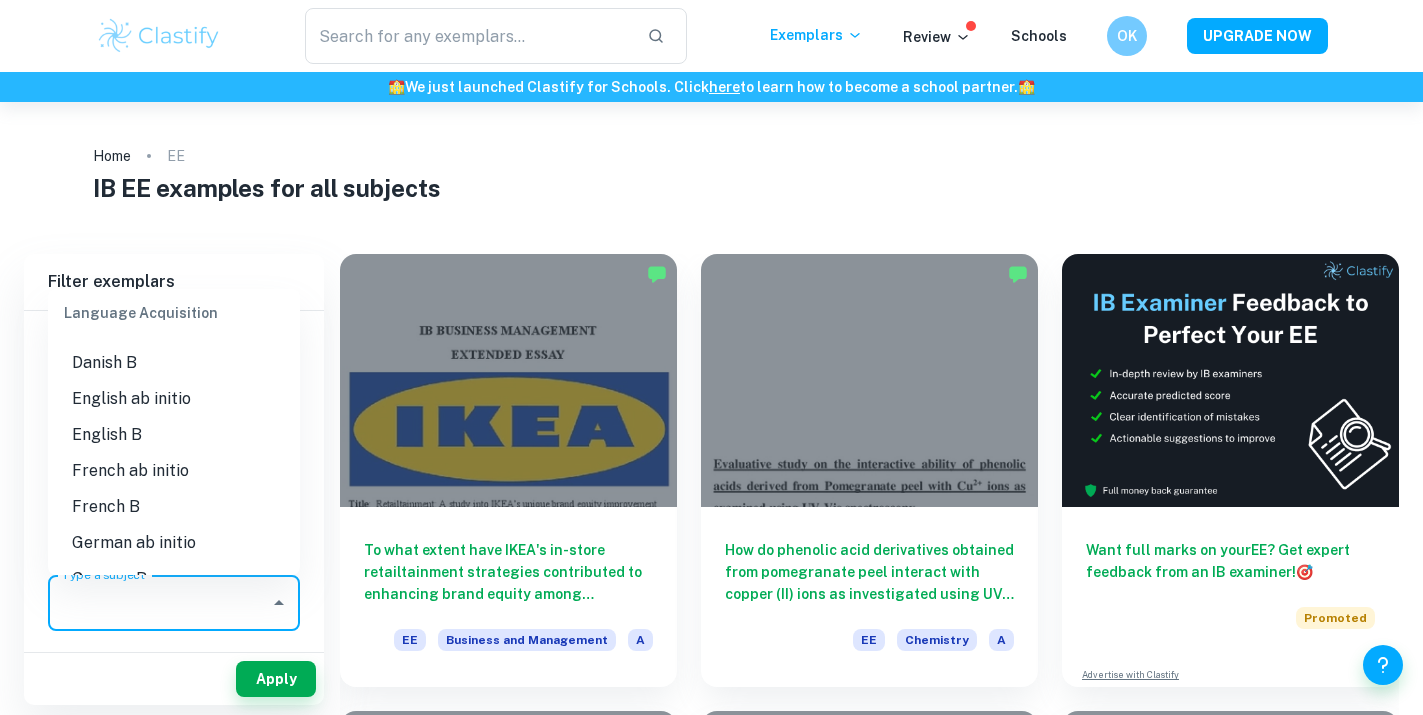 scroll, scrollTop: 1120, scrollLeft: 0, axis: vertical 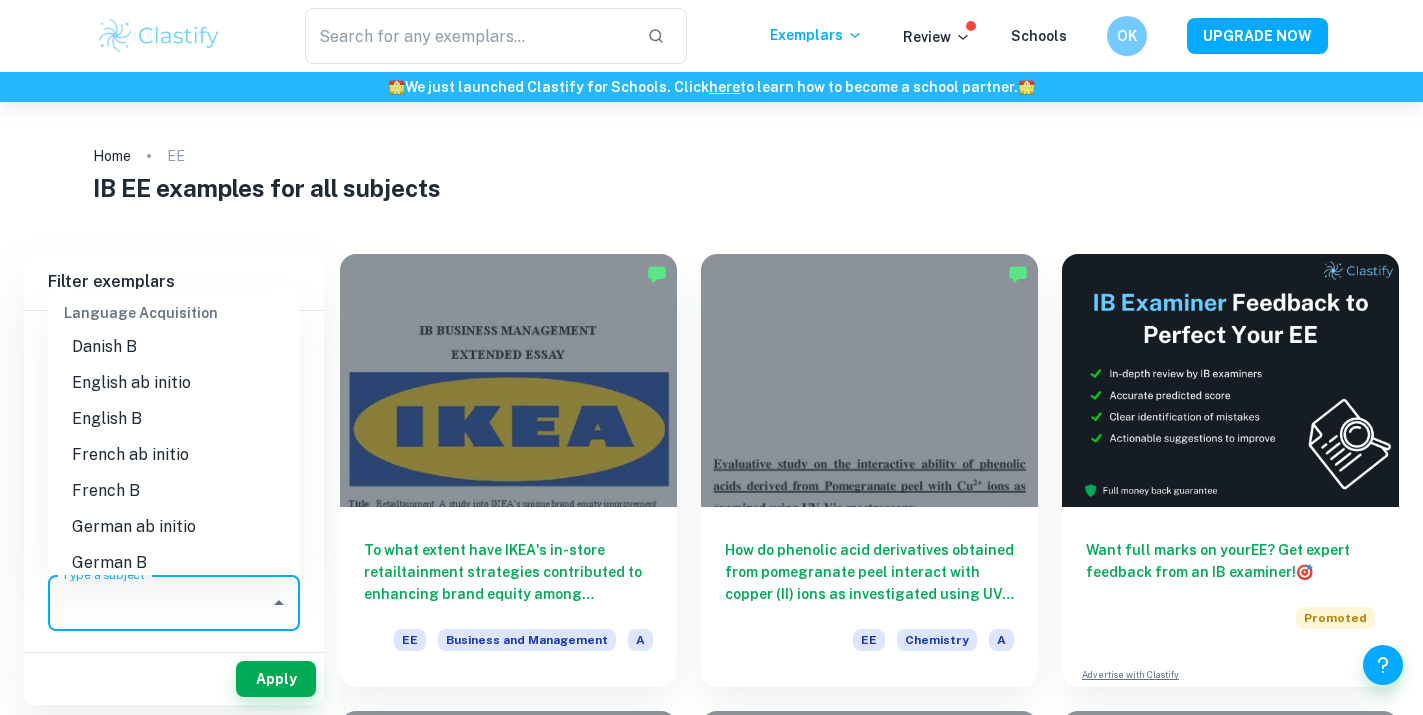 click on "English B" at bounding box center (174, 419) 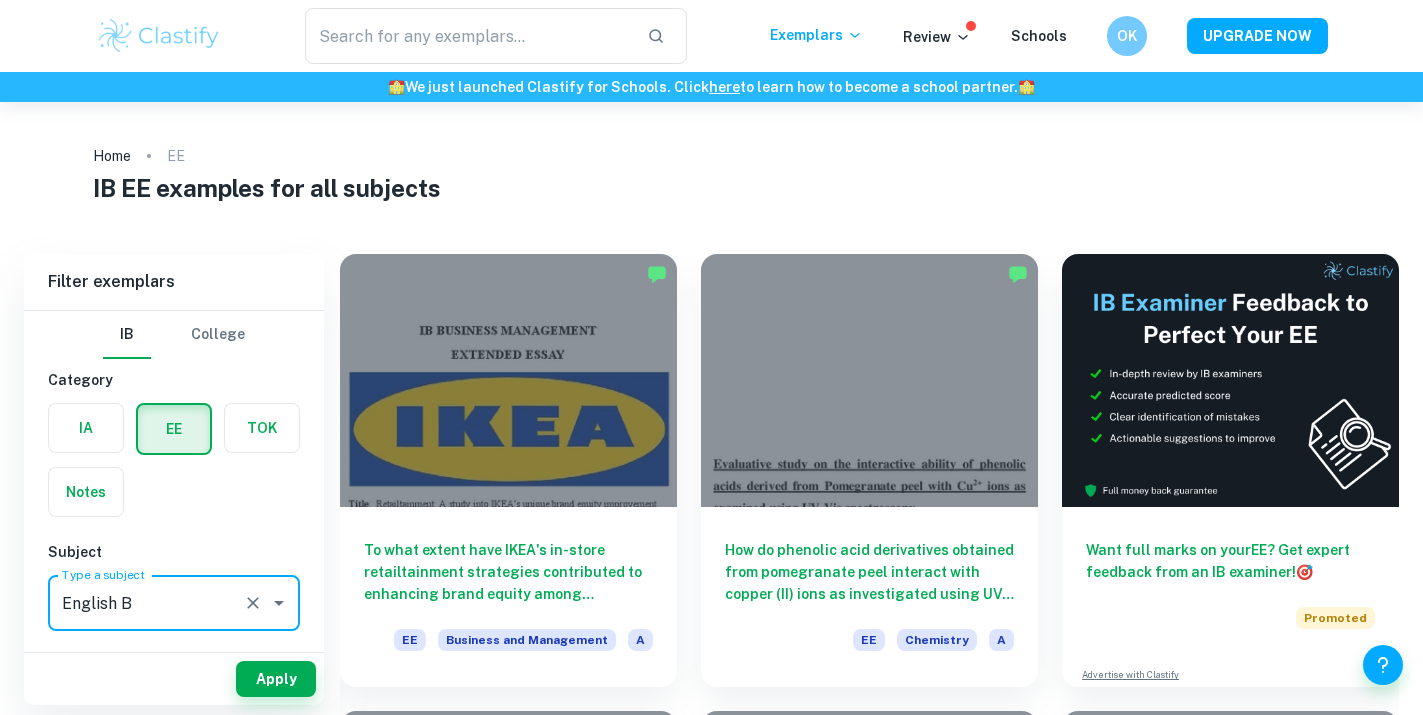 type on "English B" 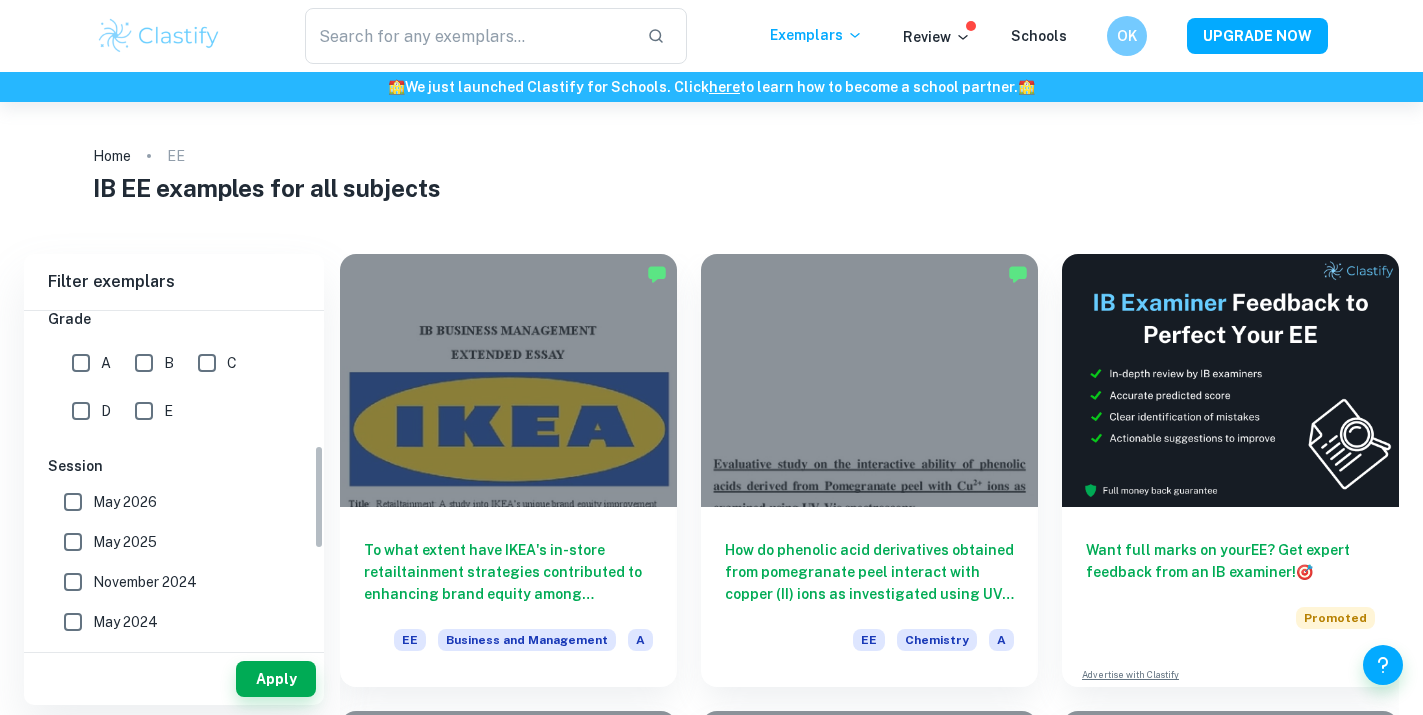 scroll, scrollTop: 428, scrollLeft: 0, axis: vertical 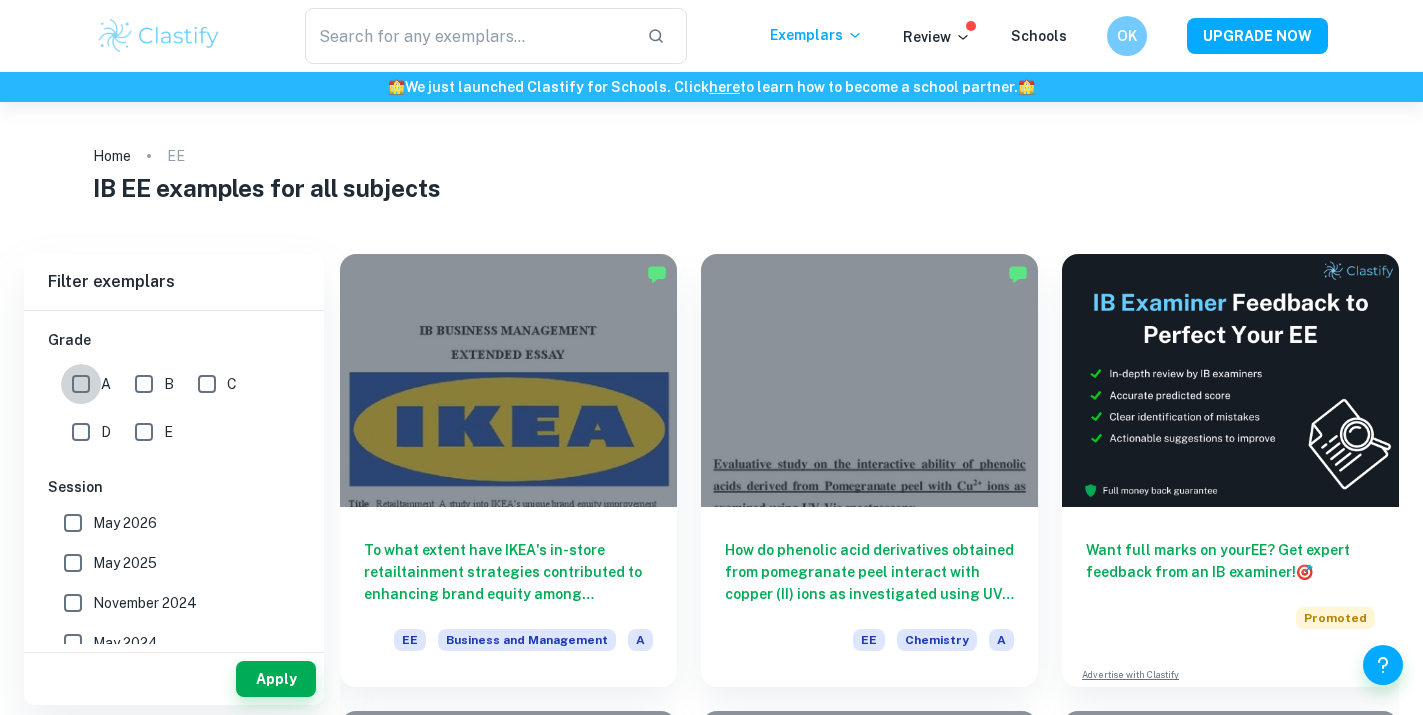 click on "A" at bounding box center [81, 384] 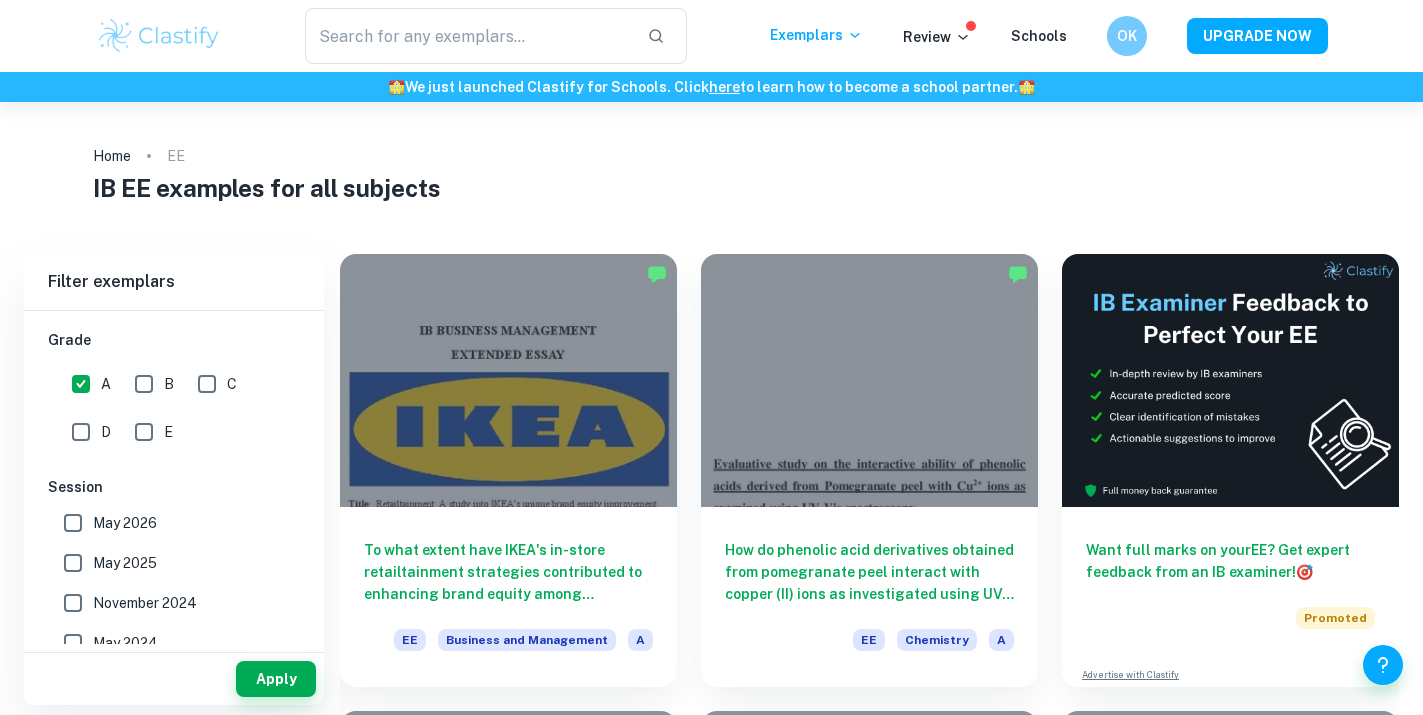 click on "B" at bounding box center [144, 384] 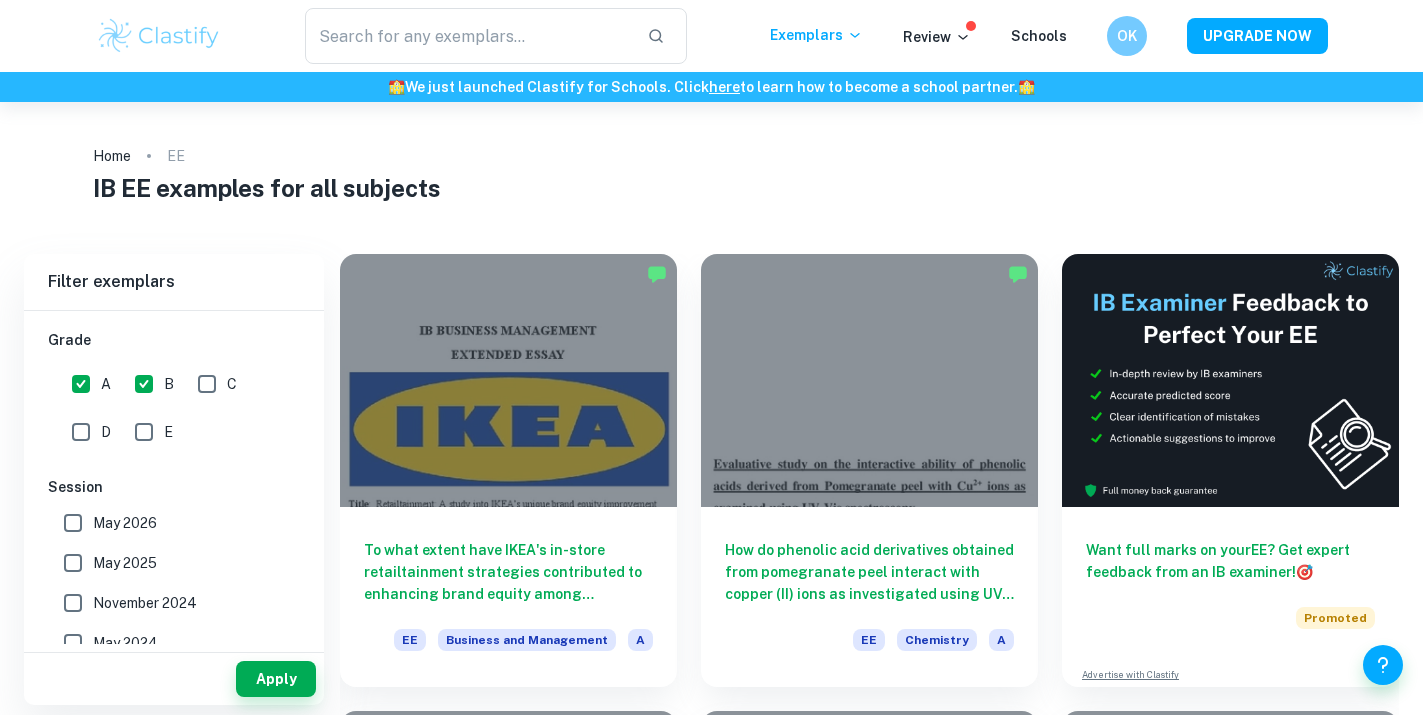 click on "B" at bounding box center (144, 384) 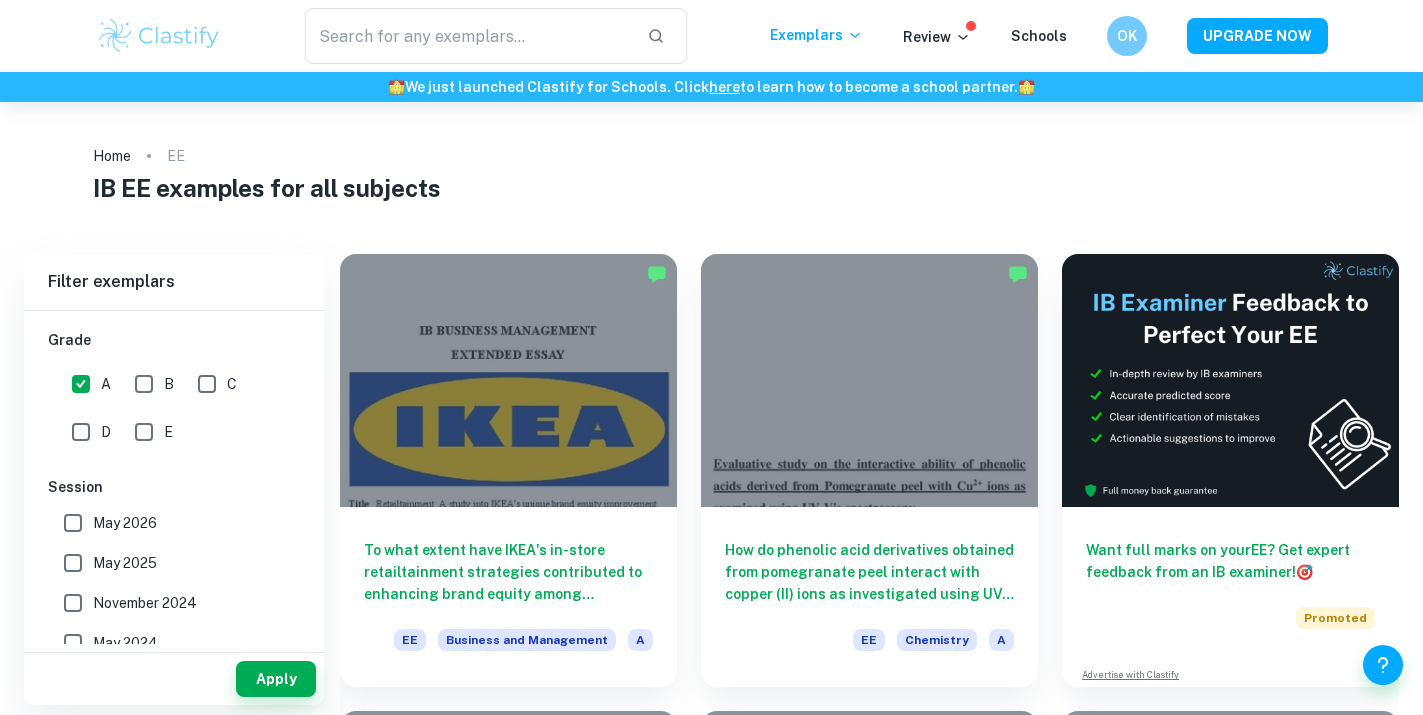 click on "B" at bounding box center (144, 384) 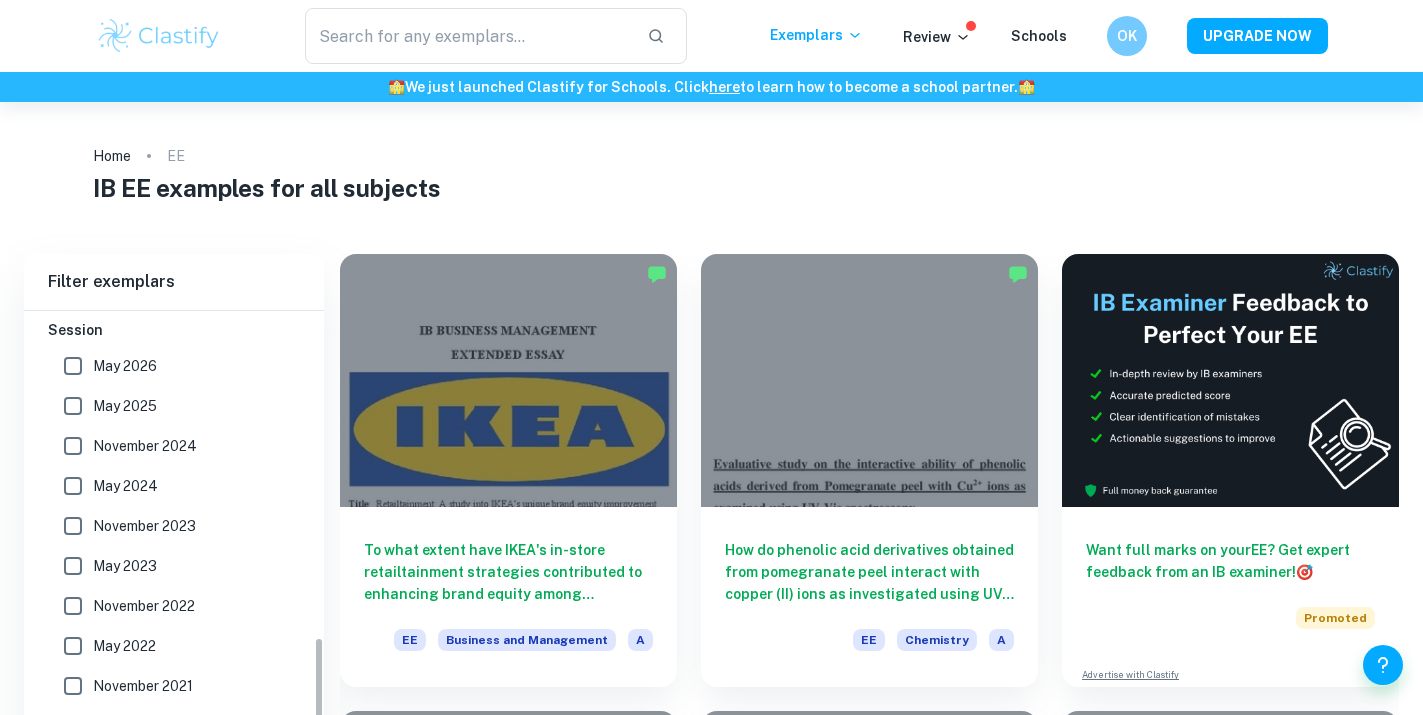 scroll, scrollTop: 727, scrollLeft: 0, axis: vertical 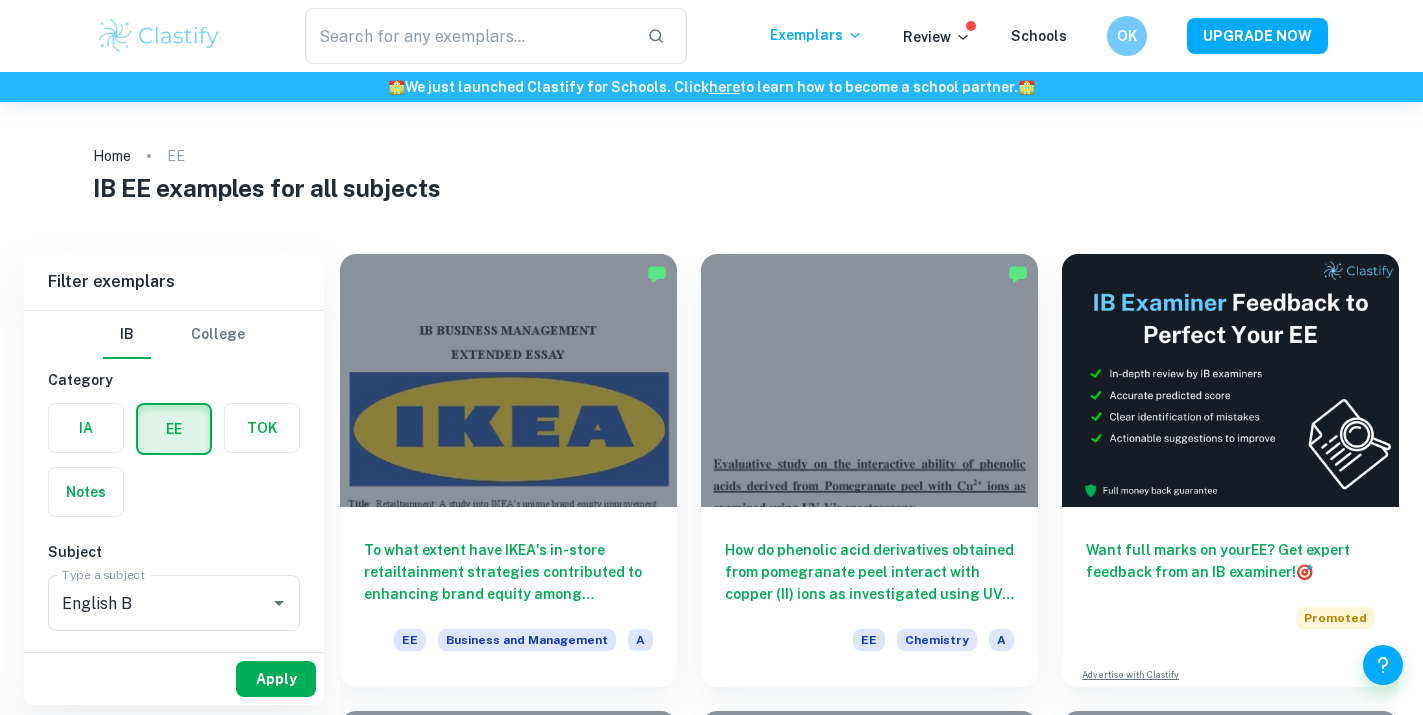 click on "Apply" at bounding box center (276, 679) 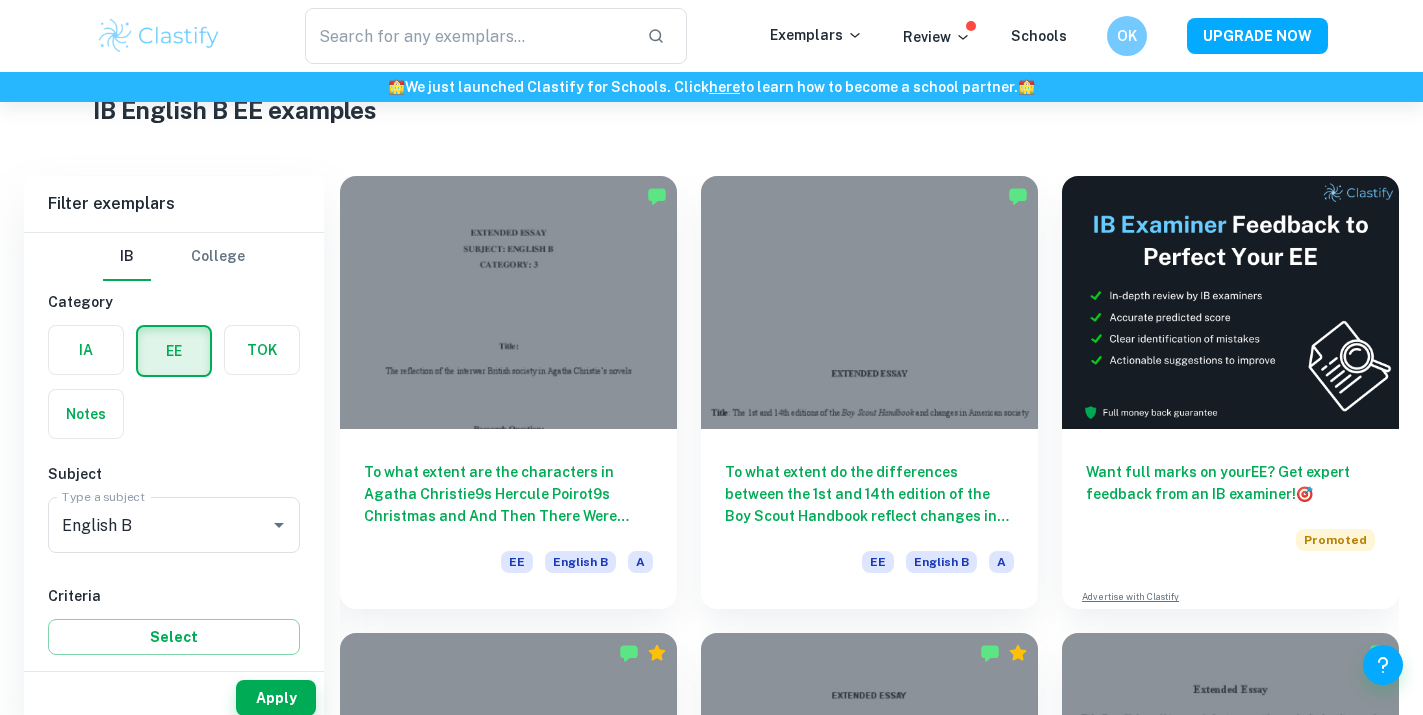 scroll, scrollTop: 97, scrollLeft: 0, axis: vertical 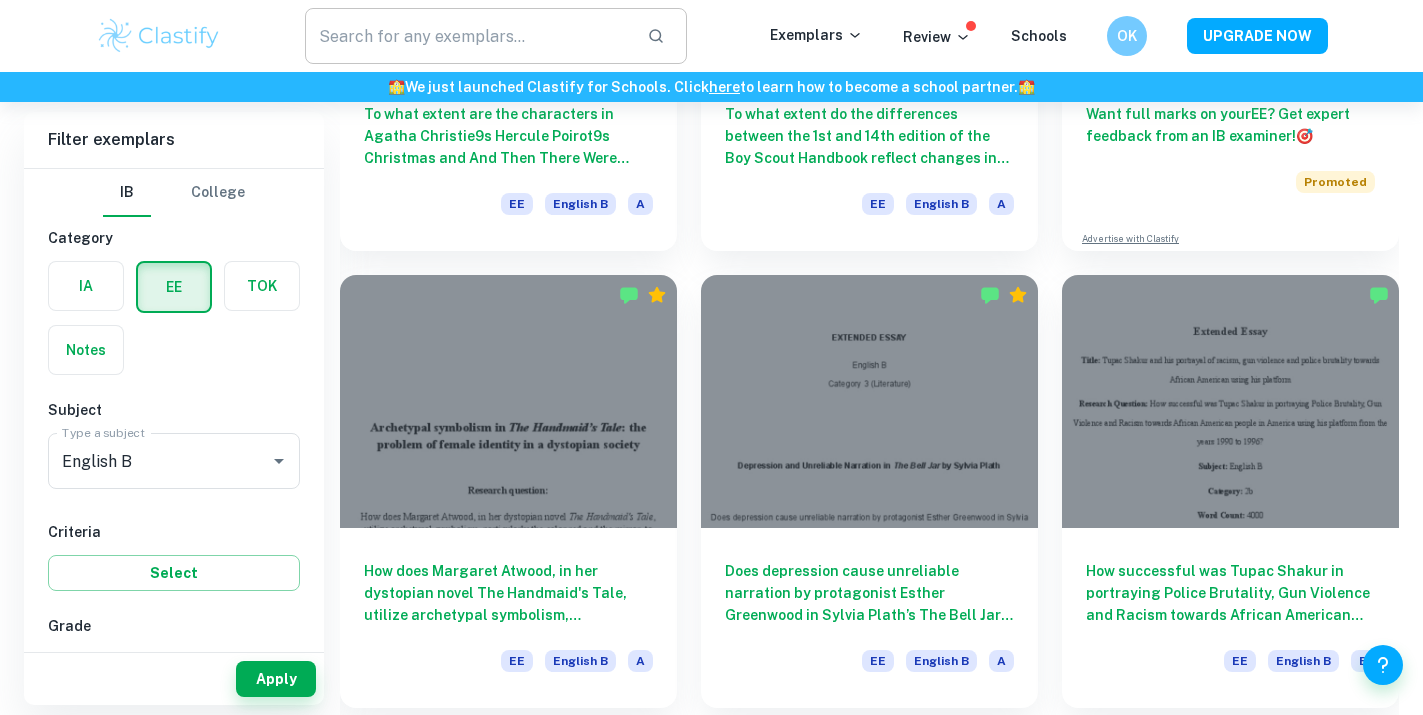 click at bounding box center (468, 36) 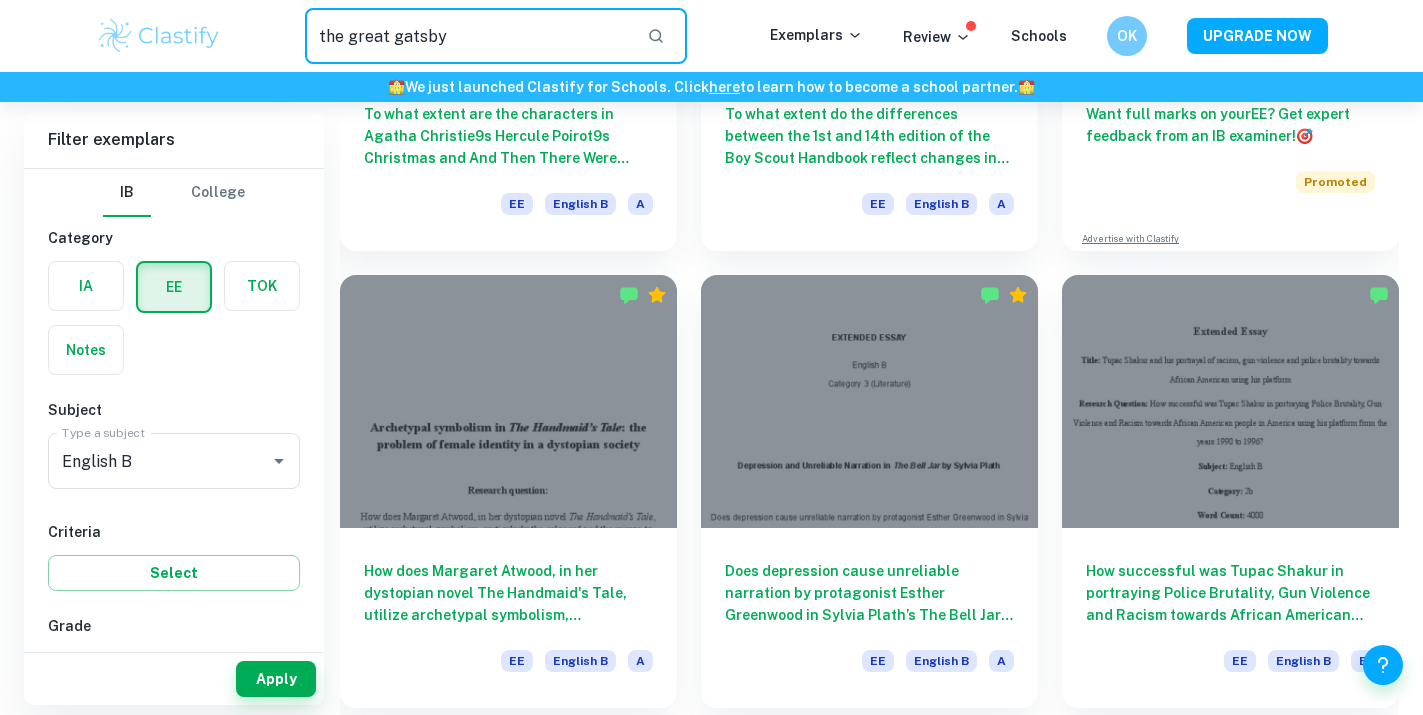 type on "the great gatsby" 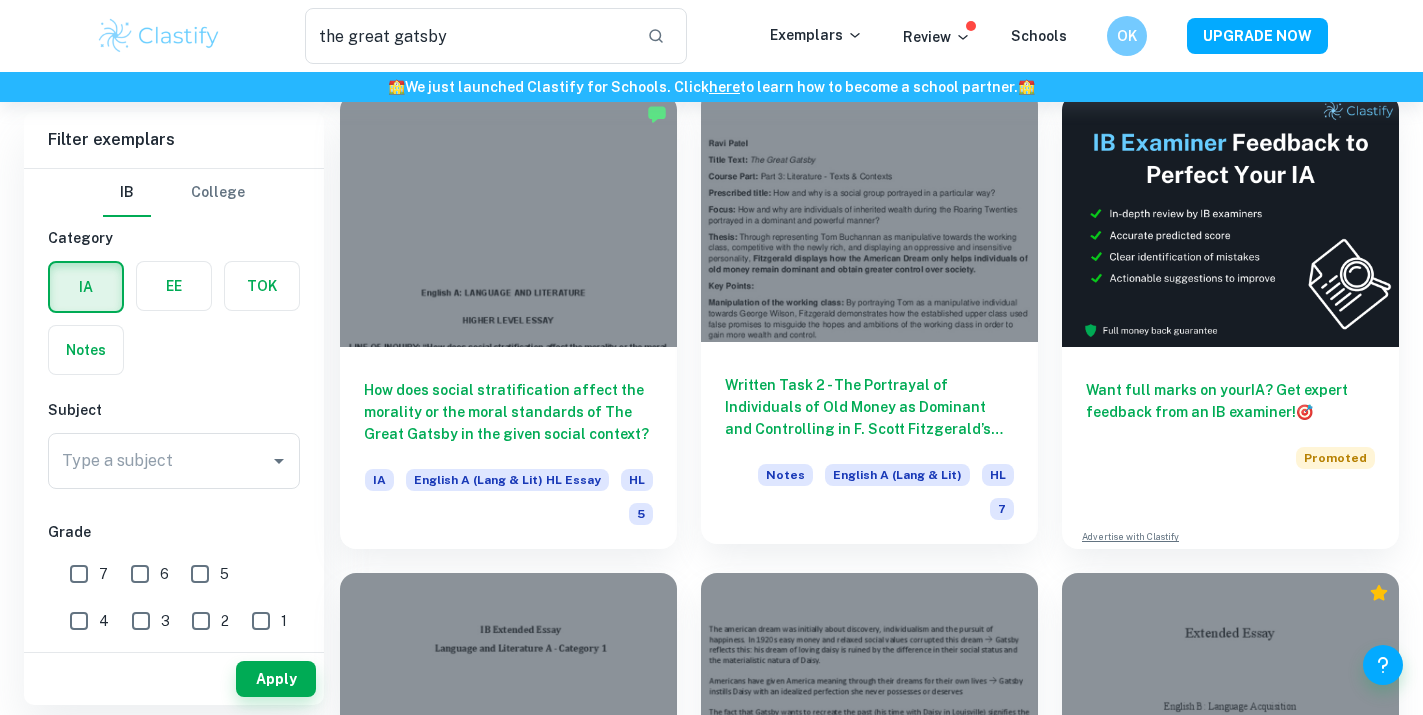 scroll, scrollTop: 124, scrollLeft: 0, axis: vertical 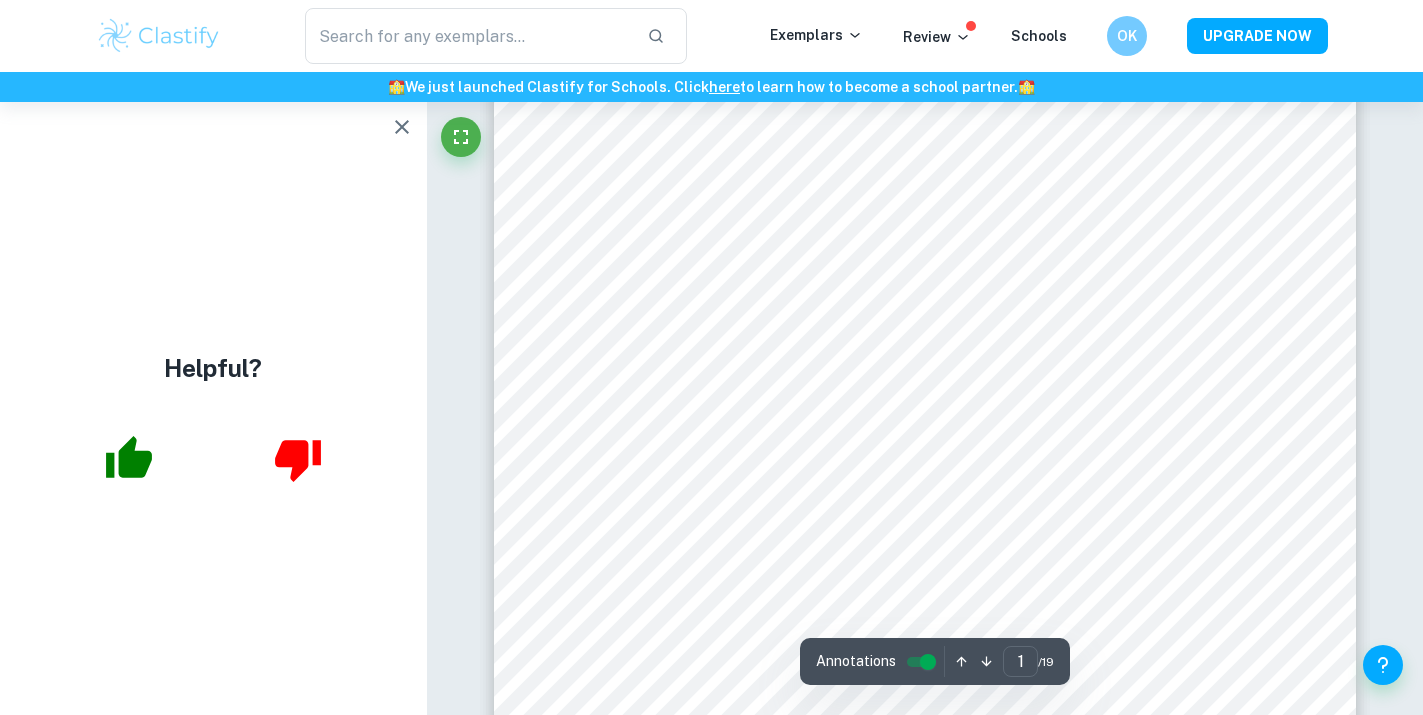 click 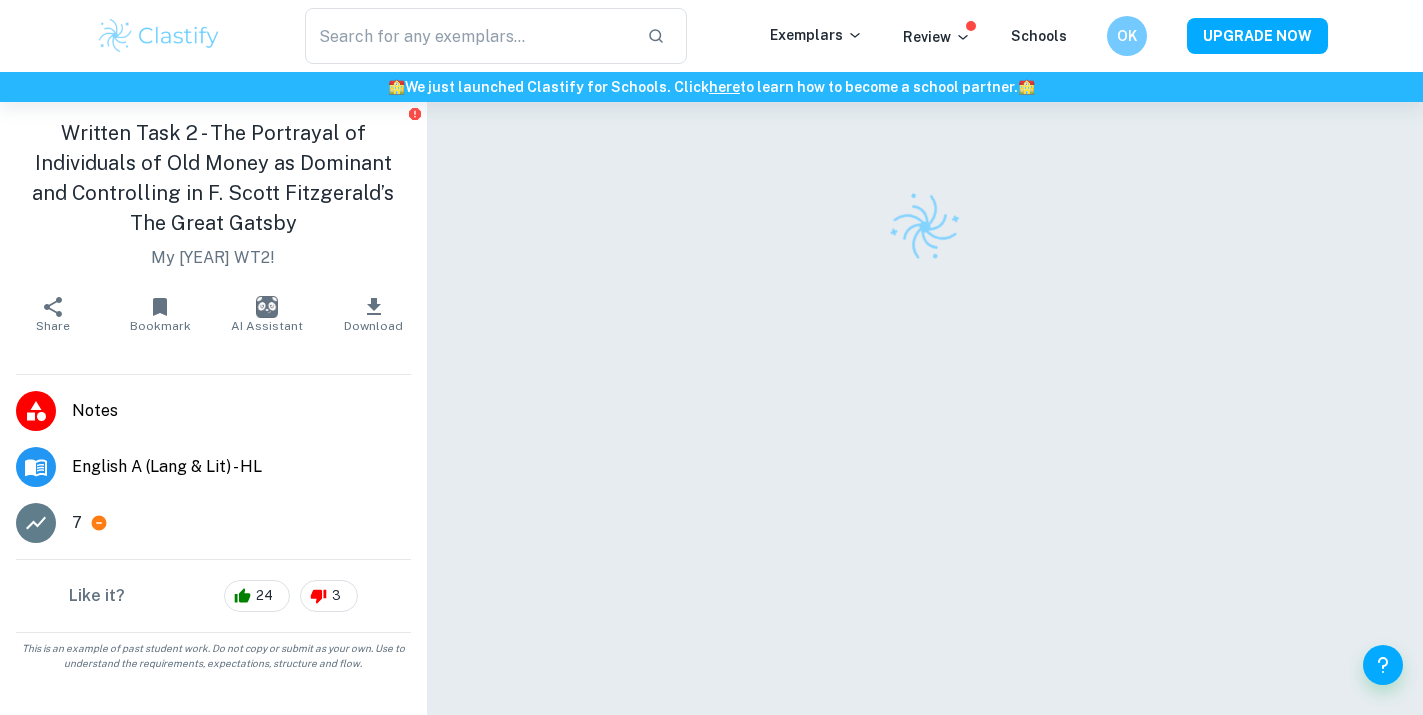 scroll, scrollTop: 0, scrollLeft: 0, axis: both 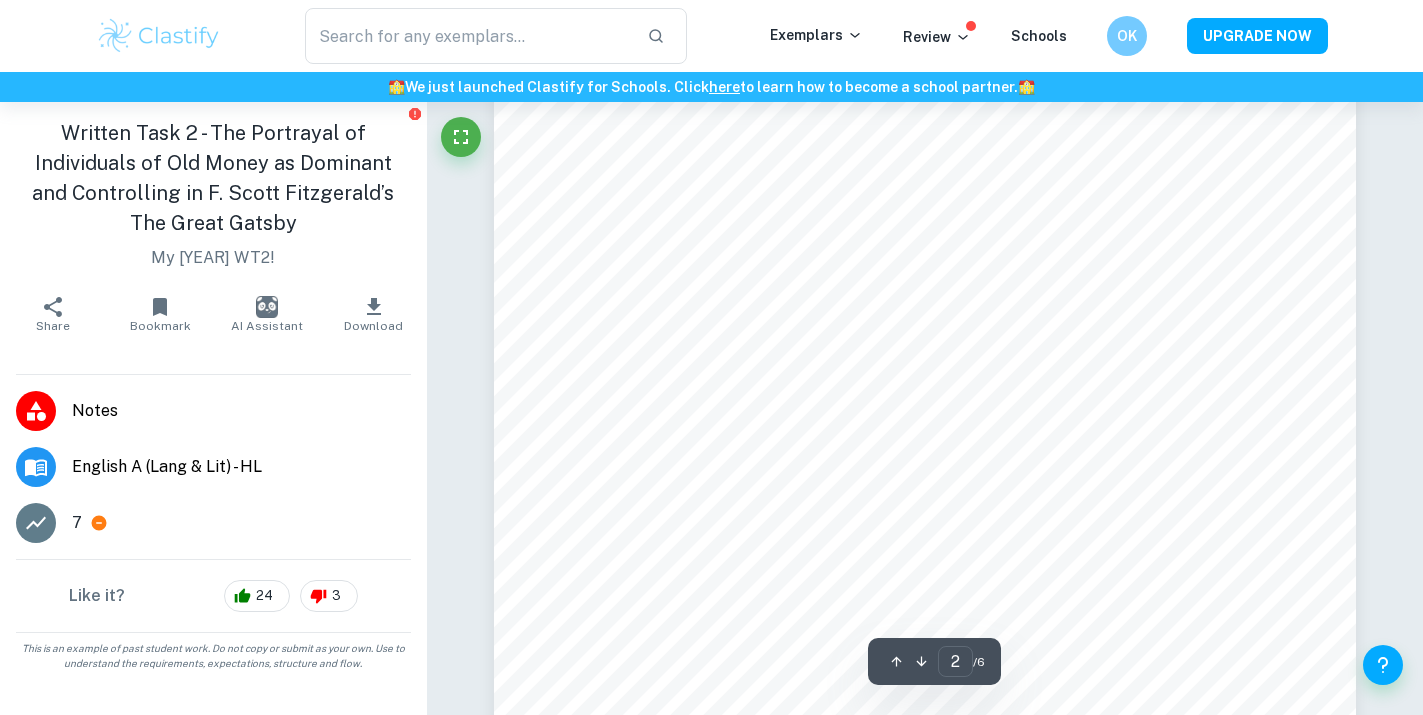 type on "1" 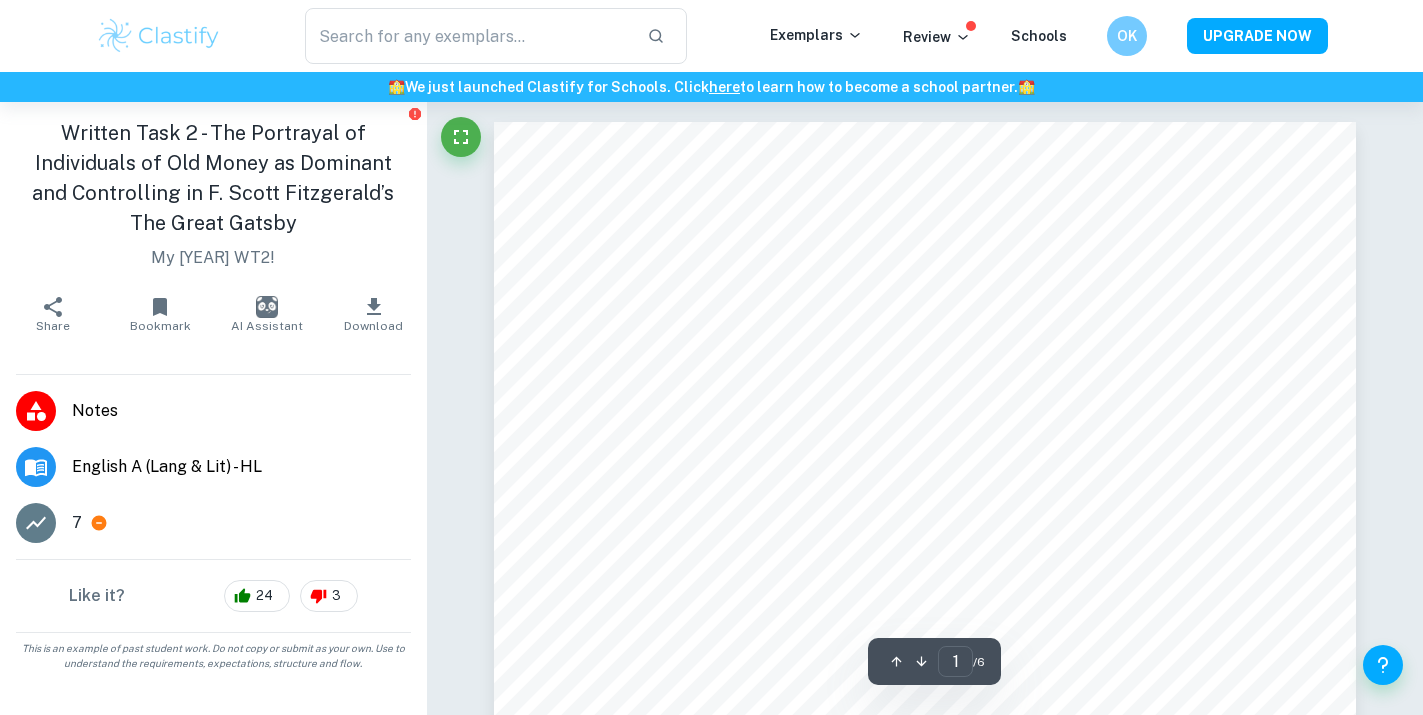 scroll, scrollTop: 0, scrollLeft: 0, axis: both 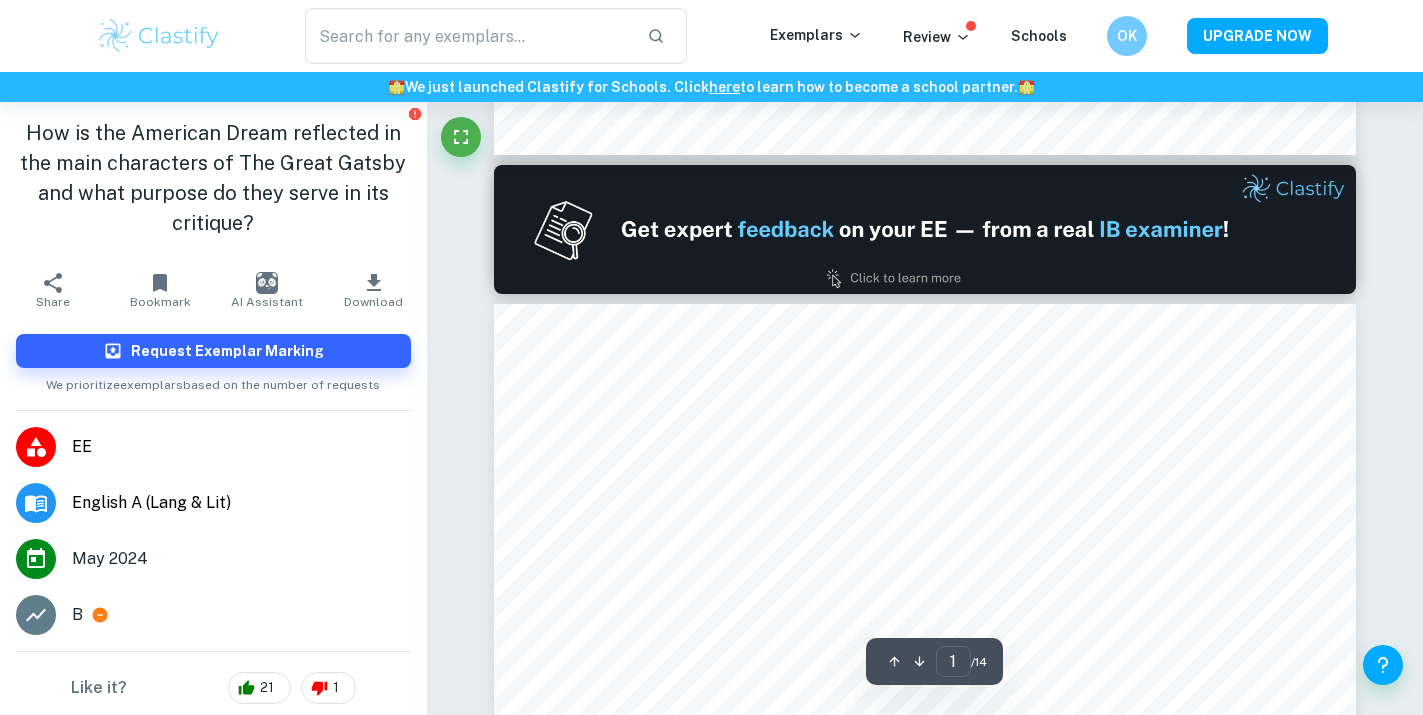 type on "2" 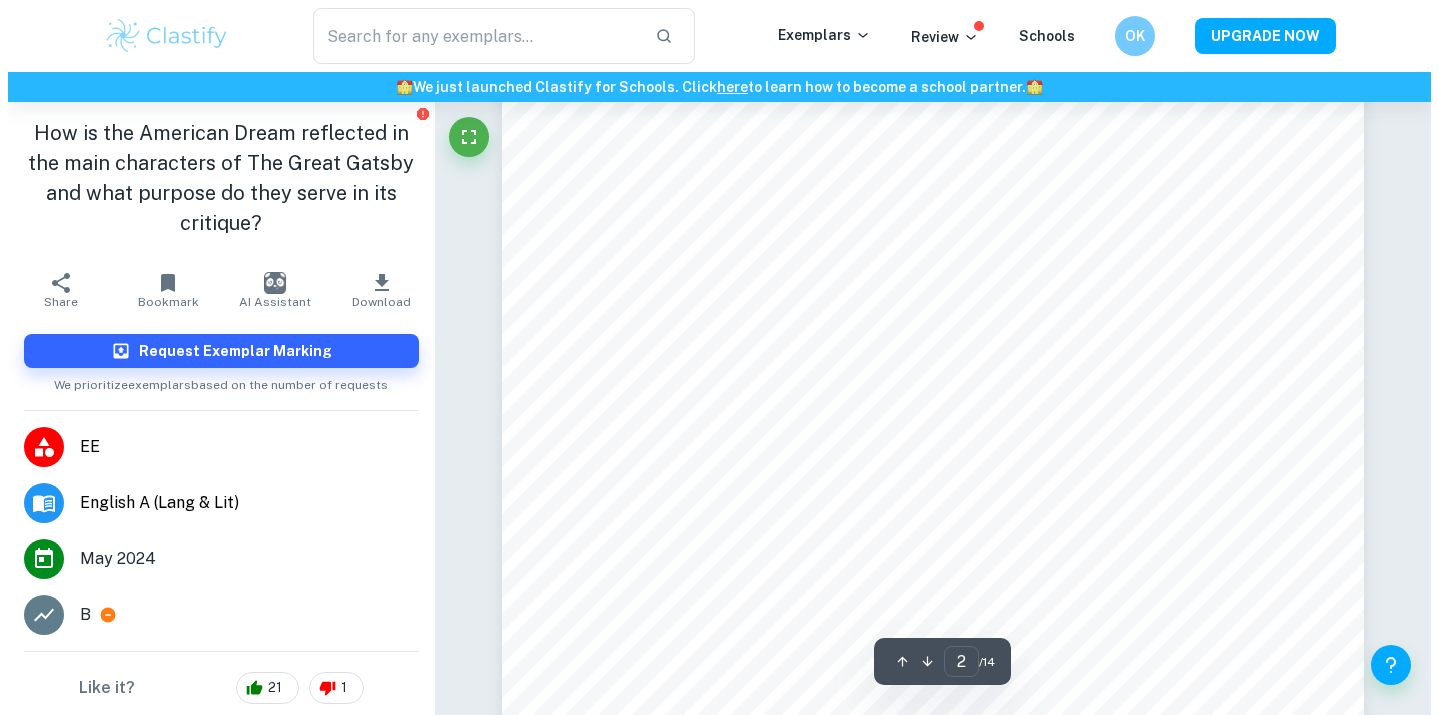 scroll, scrollTop: 1369, scrollLeft: 0, axis: vertical 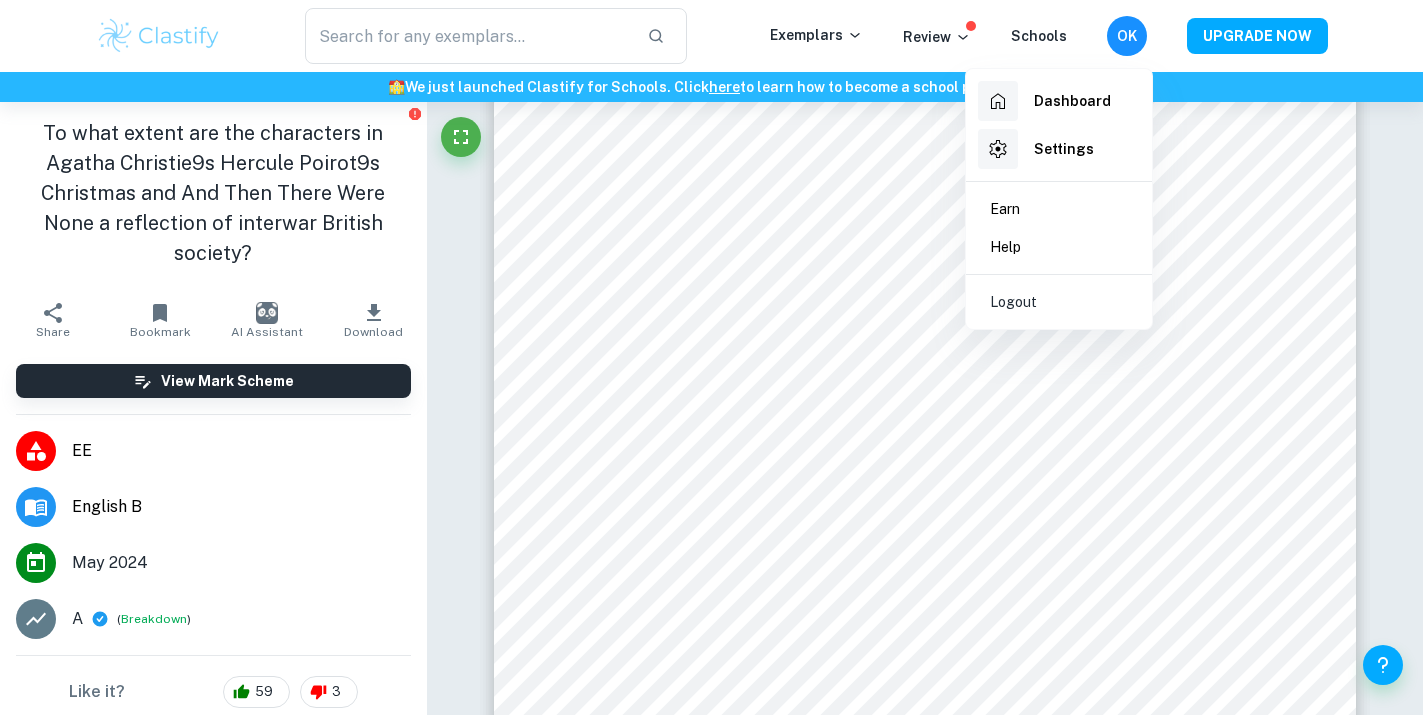 click on "Logout" at bounding box center [1059, 302] 